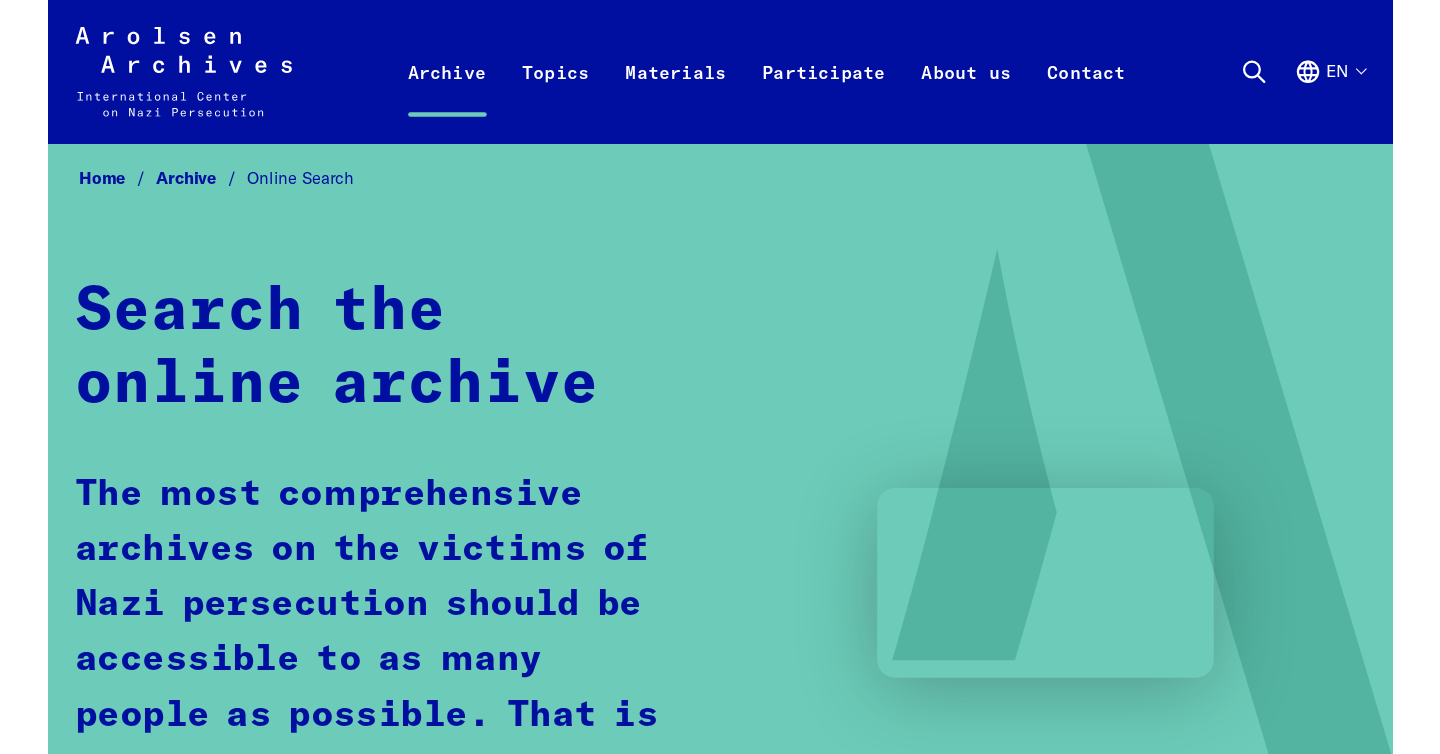 scroll, scrollTop: 0, scrollLeft: 0, axis: both 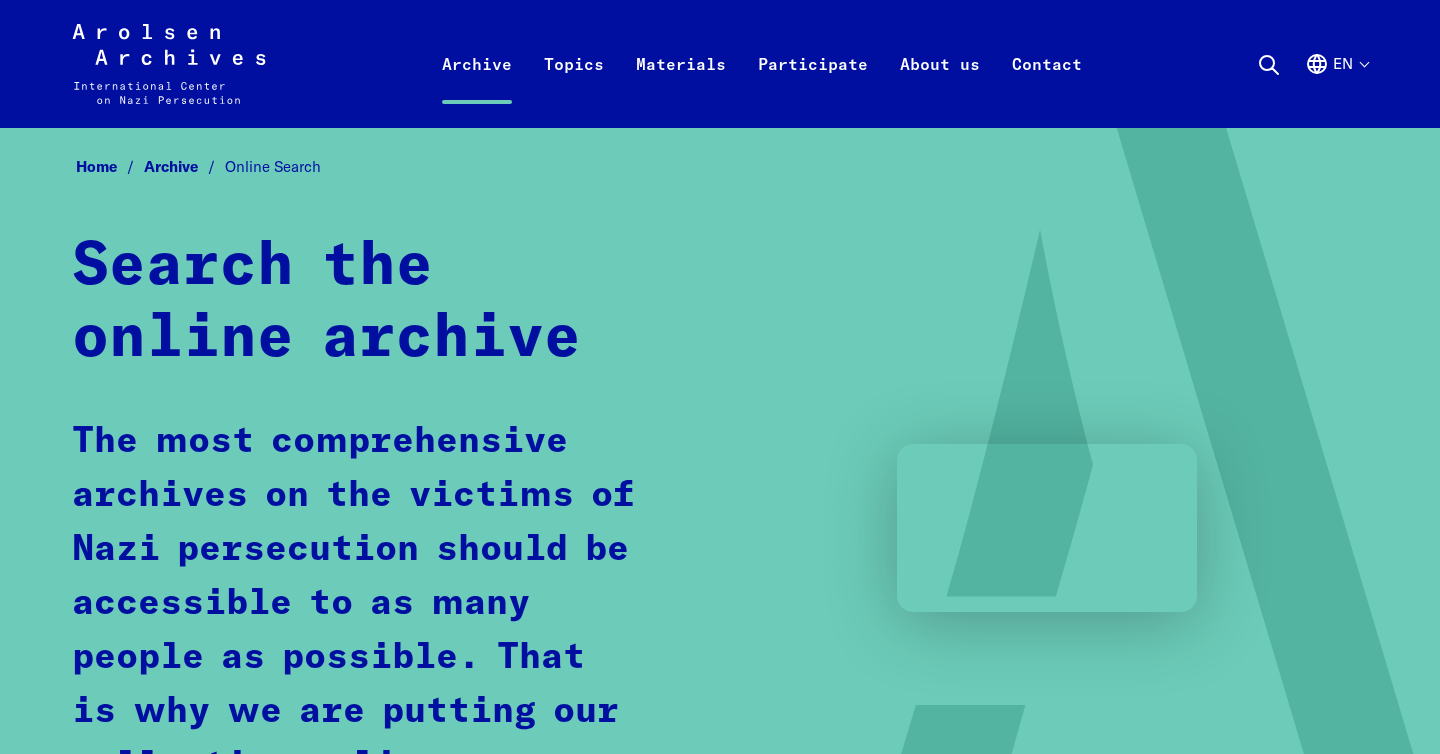 click at bounding box center [1269, 65] 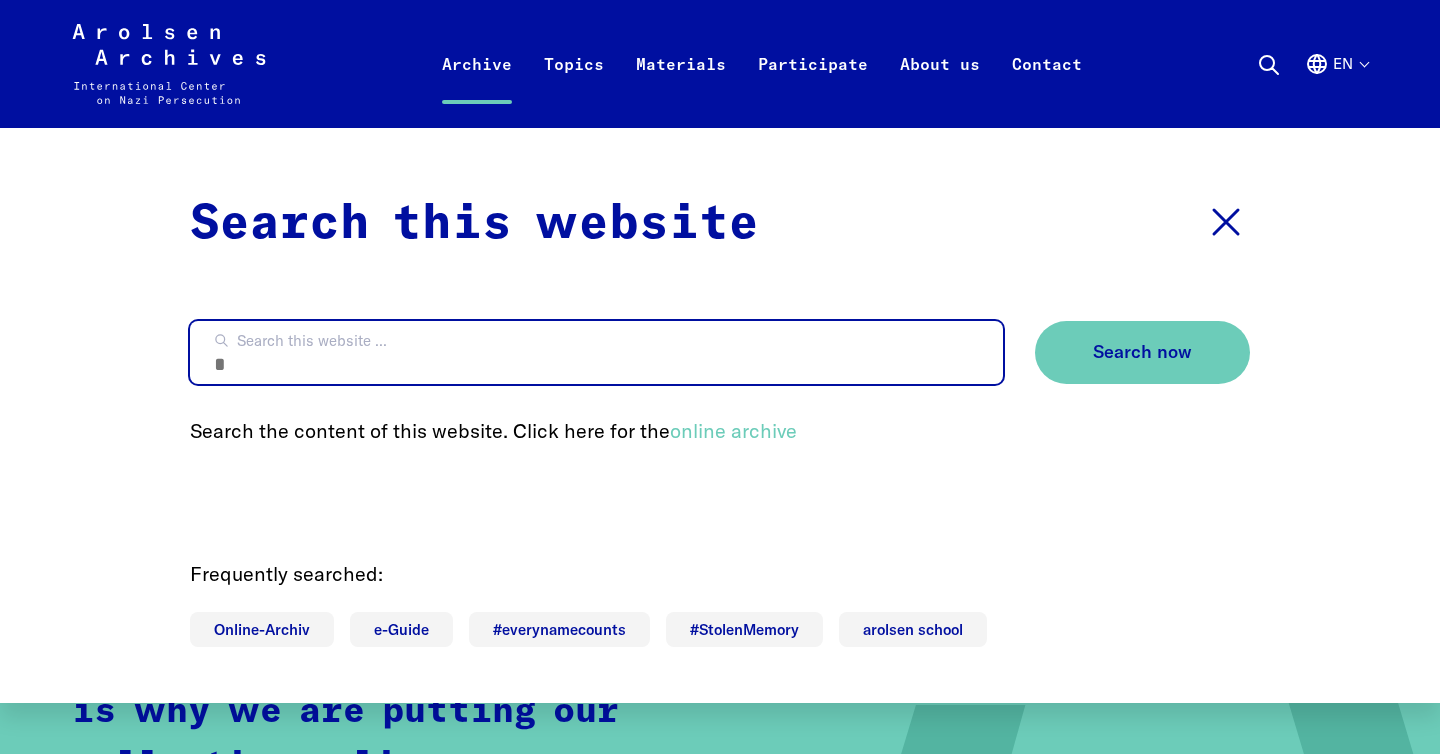 click on "Search this website ..." at bounding box center [596, 352] 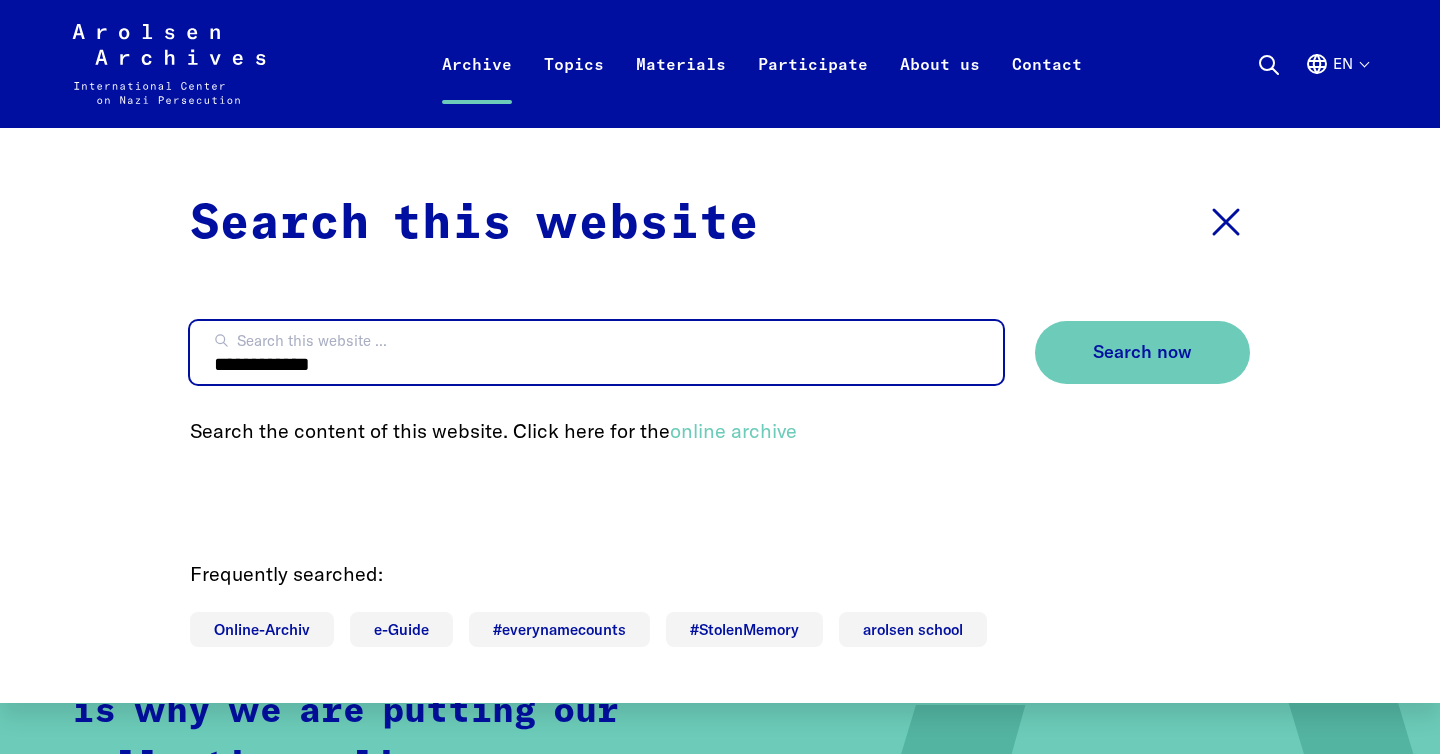 type on "**********" 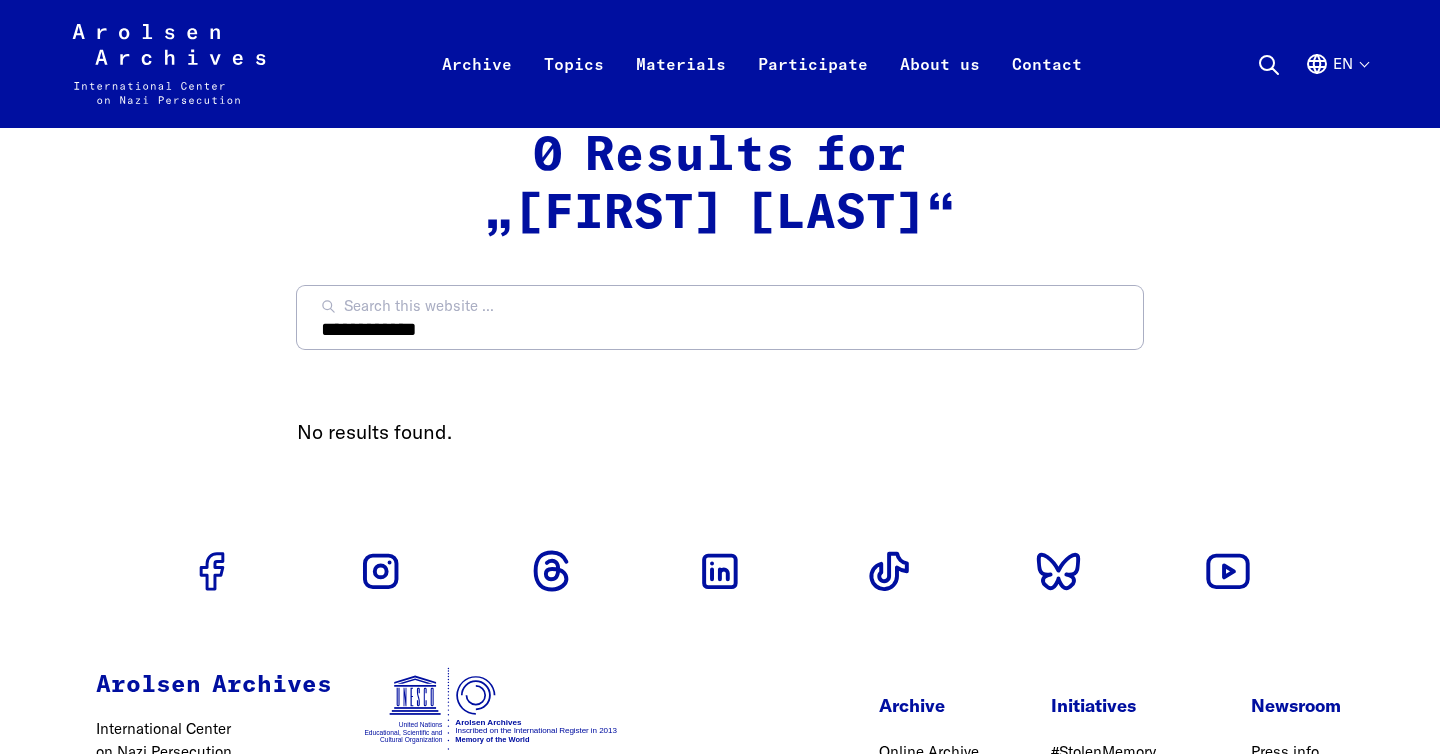 scroll, scrollTop: 0, scrollLeft: 0, axis: both 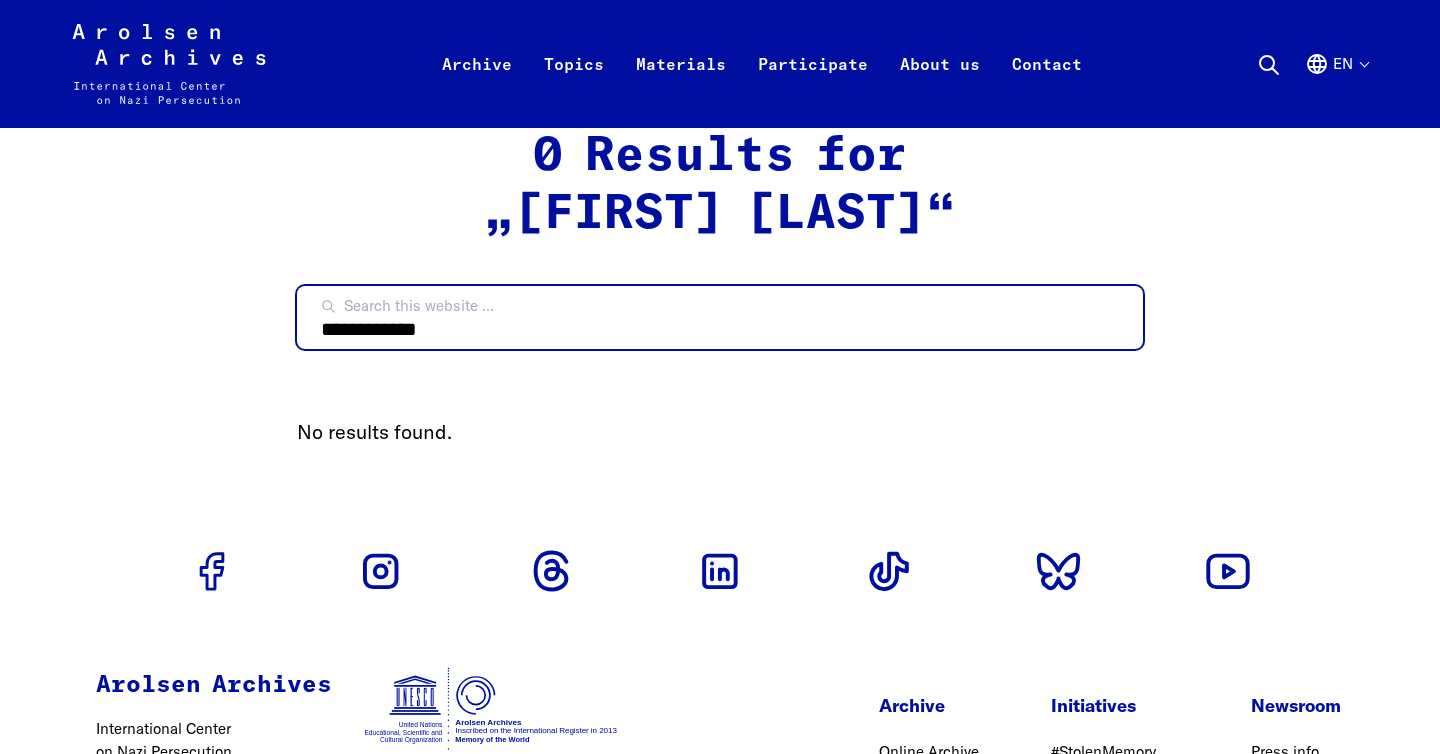 click on "**********" at bounding box center [720, 317] 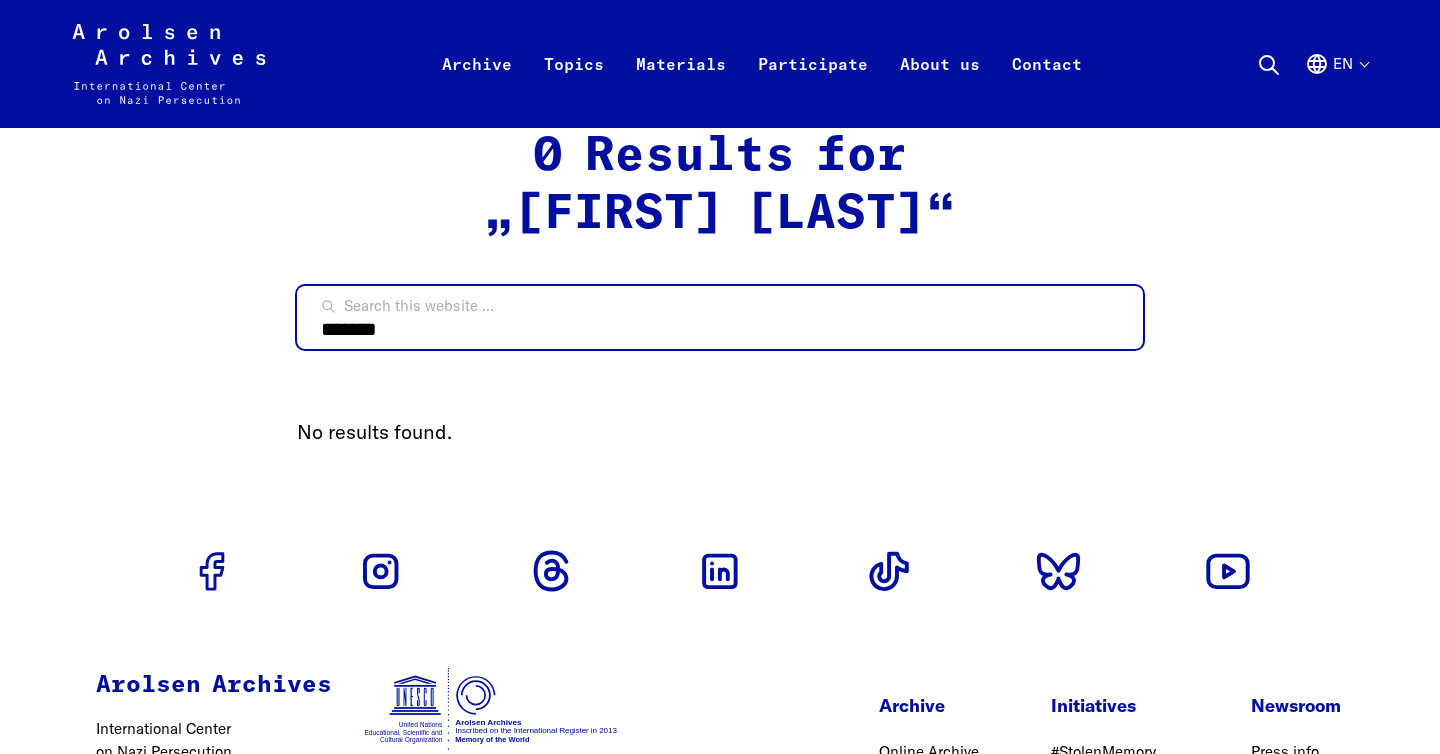 type on "*******" 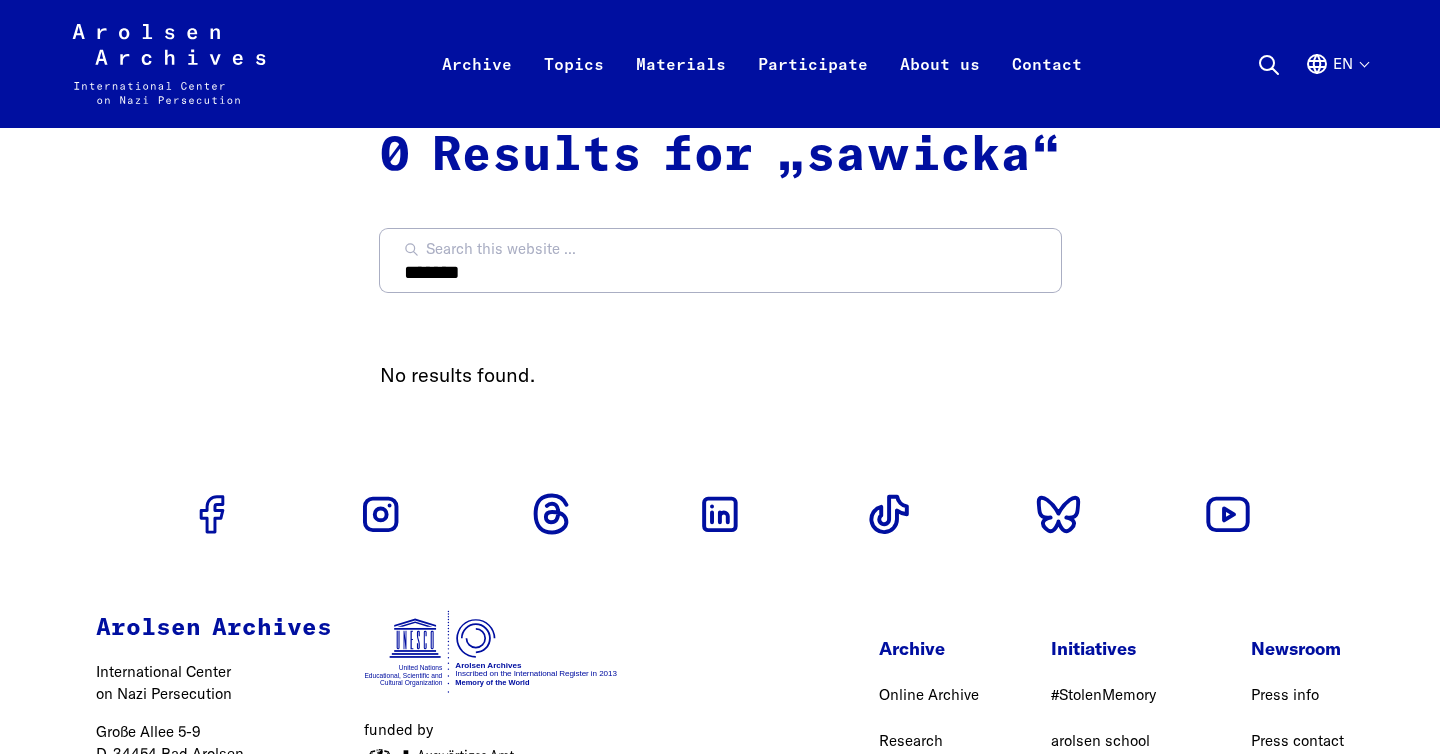 scroll, scrollTop: 0, scrollLeft: 0, axis: both 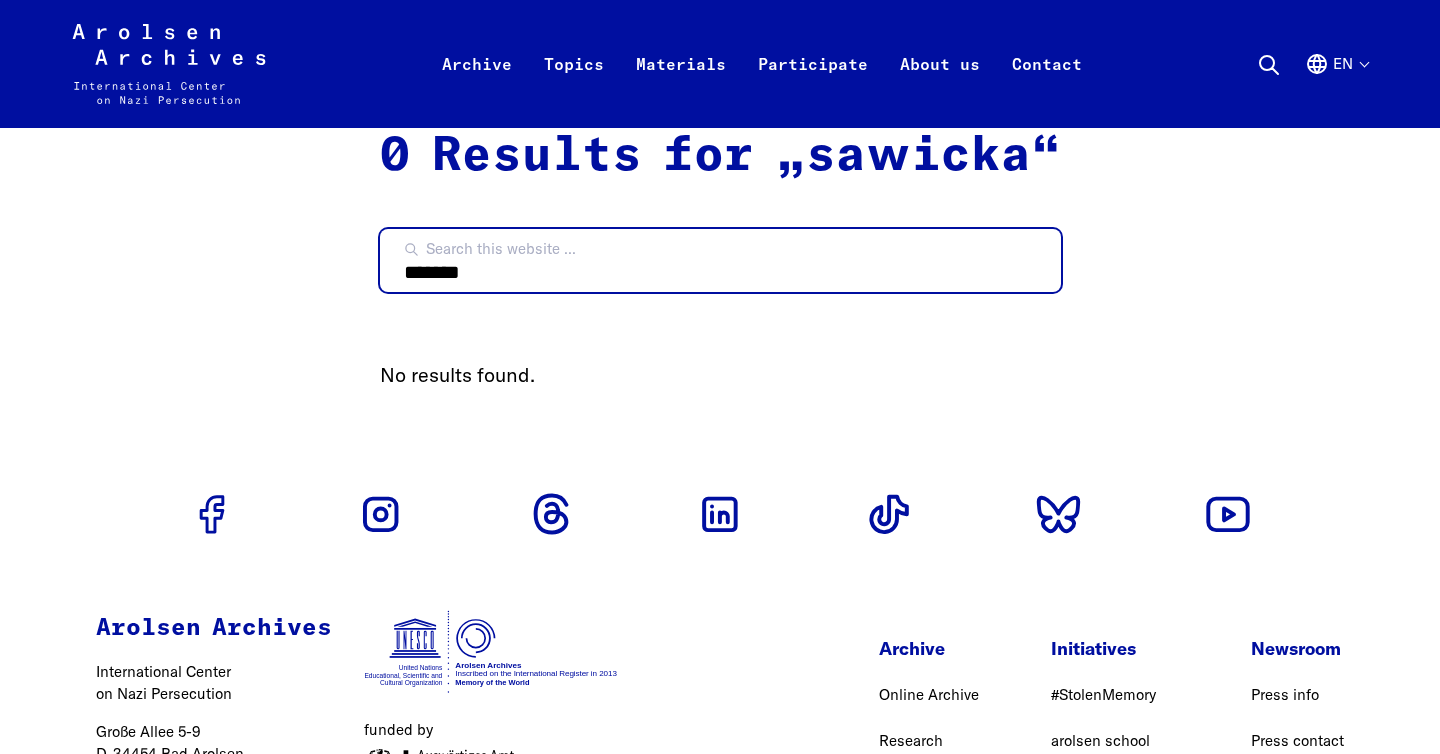click on "*******" at bounding box center [720, 260] 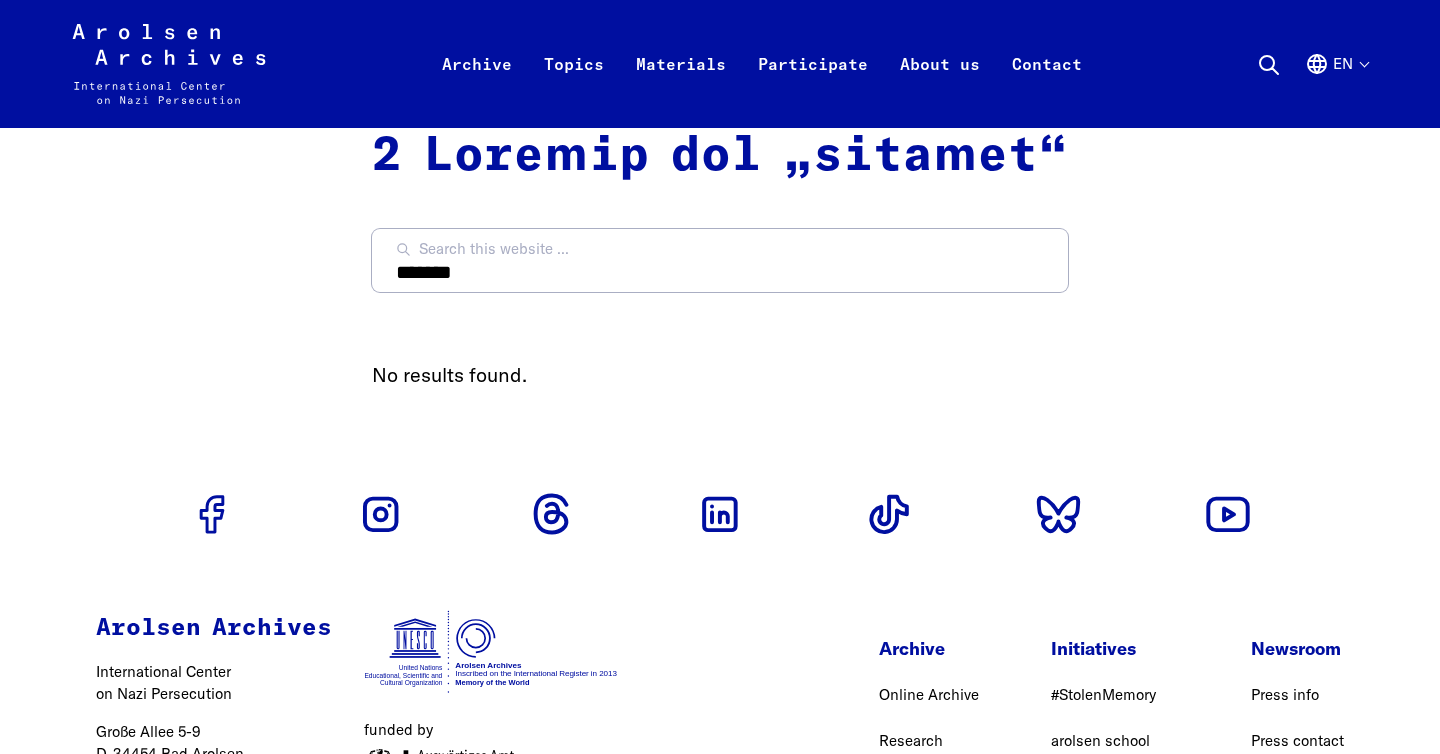 scroll, scrollTop: 0, scrollLeft: 0, axis: both 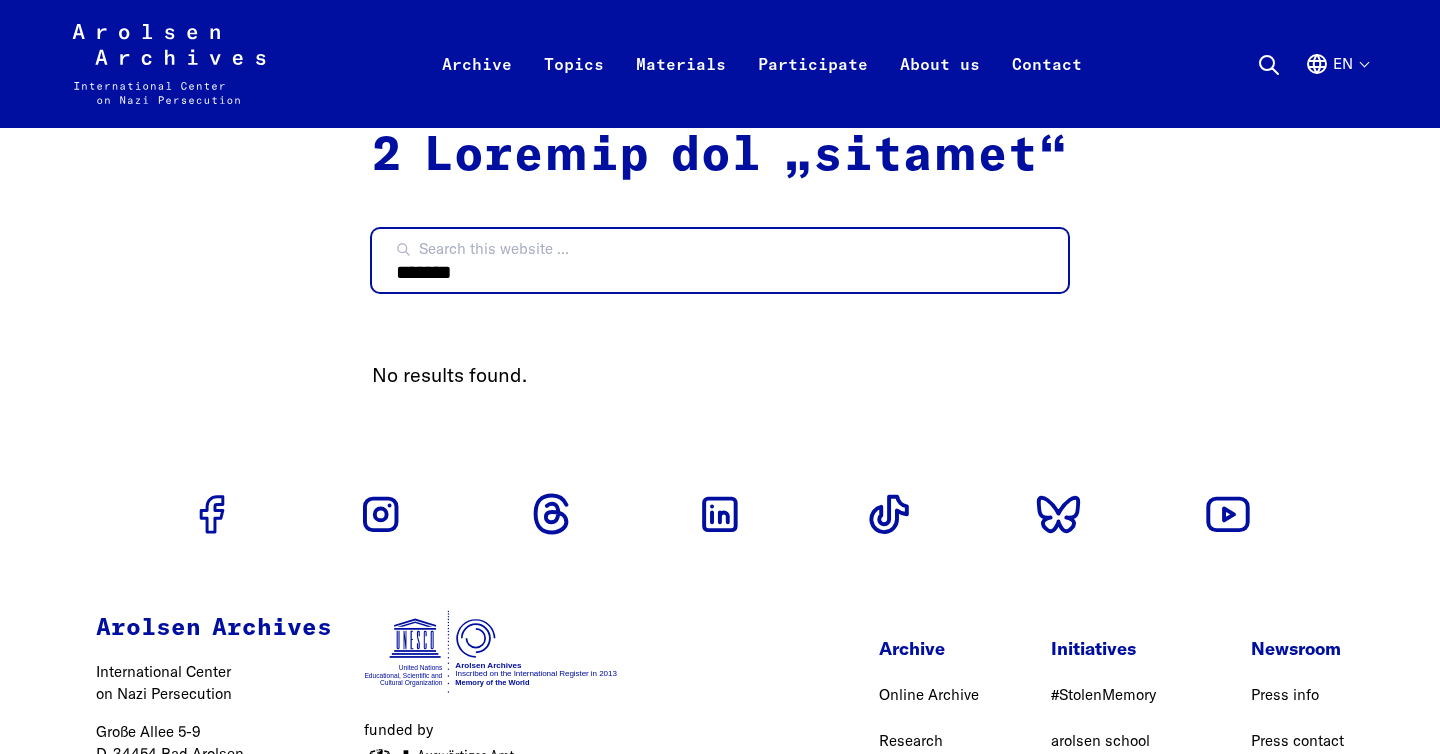 click on "*******" at bounding box center (720, 260) 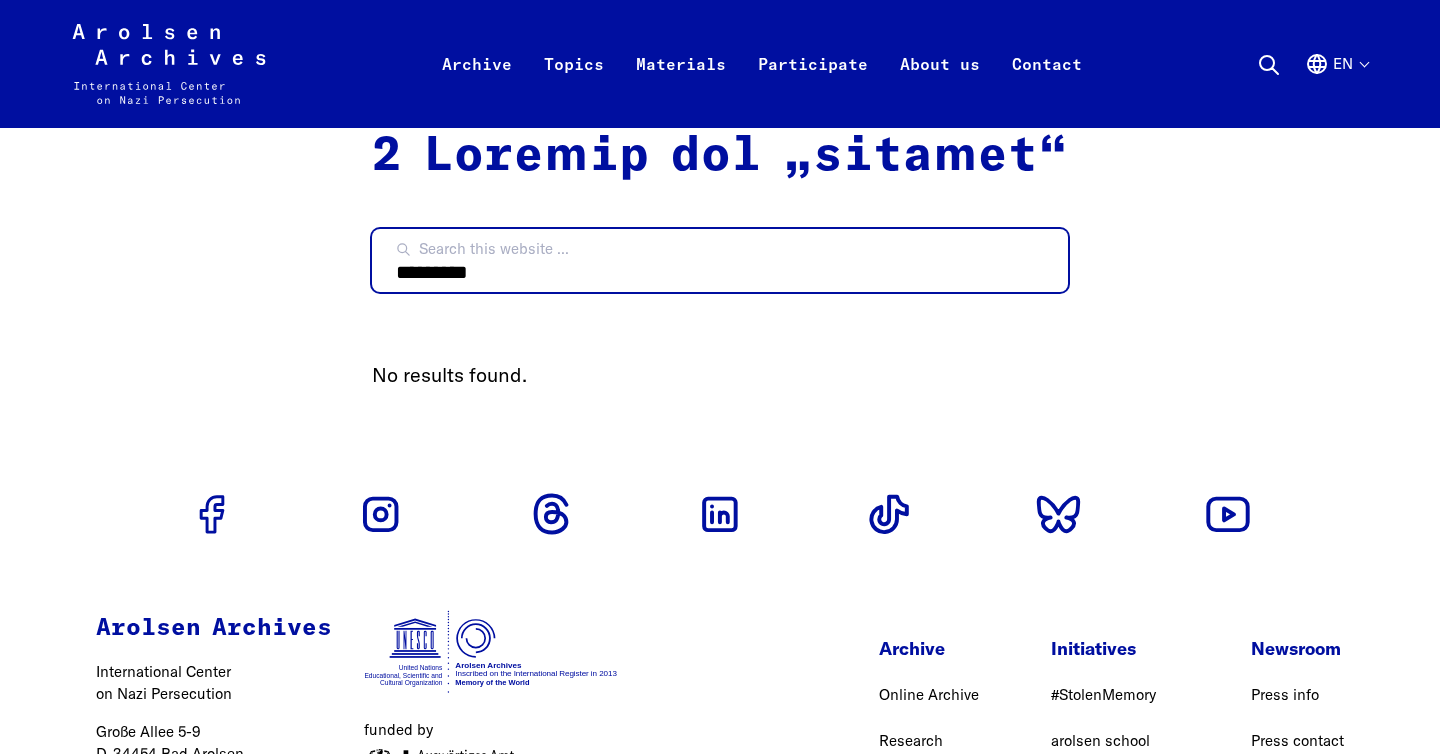 type on "*********" 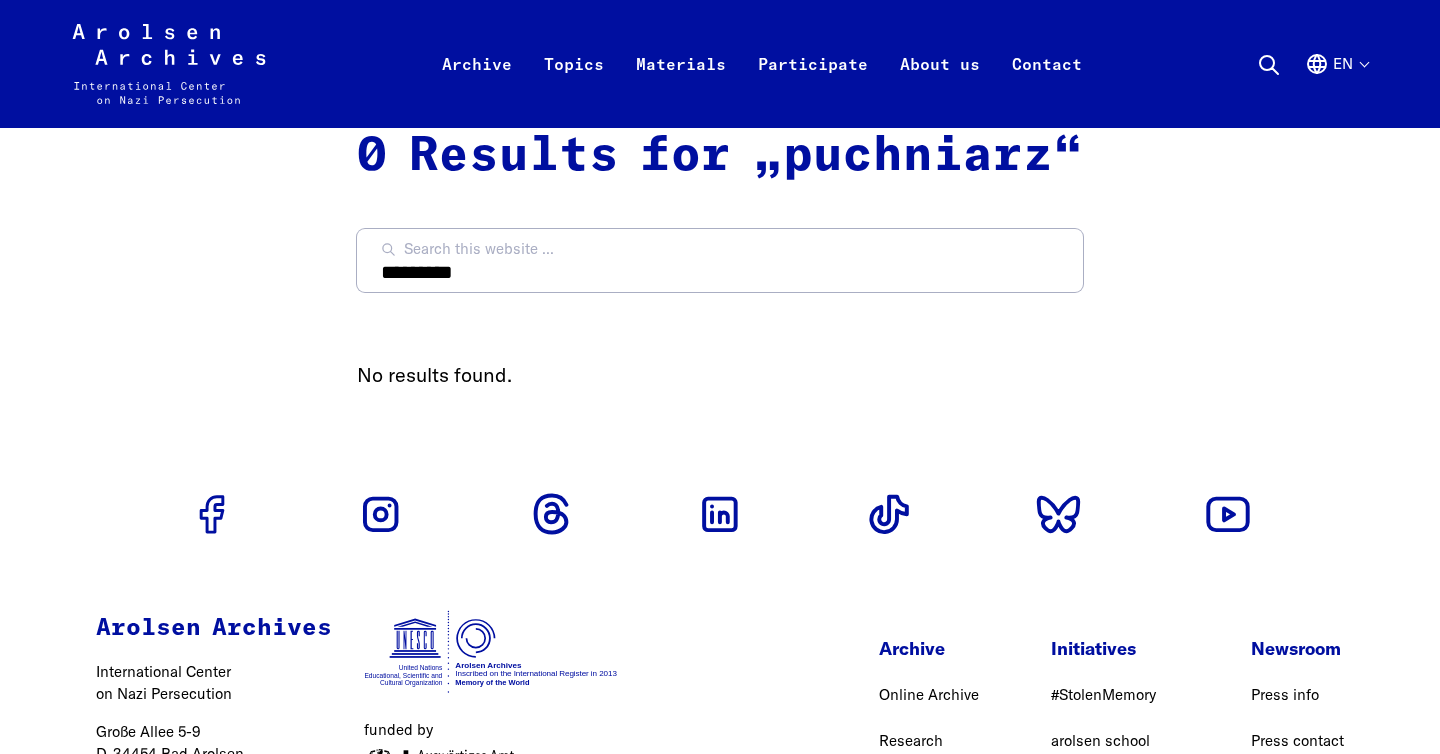scroll, scrollTop: 0, scrollLeft: 0, axis: both 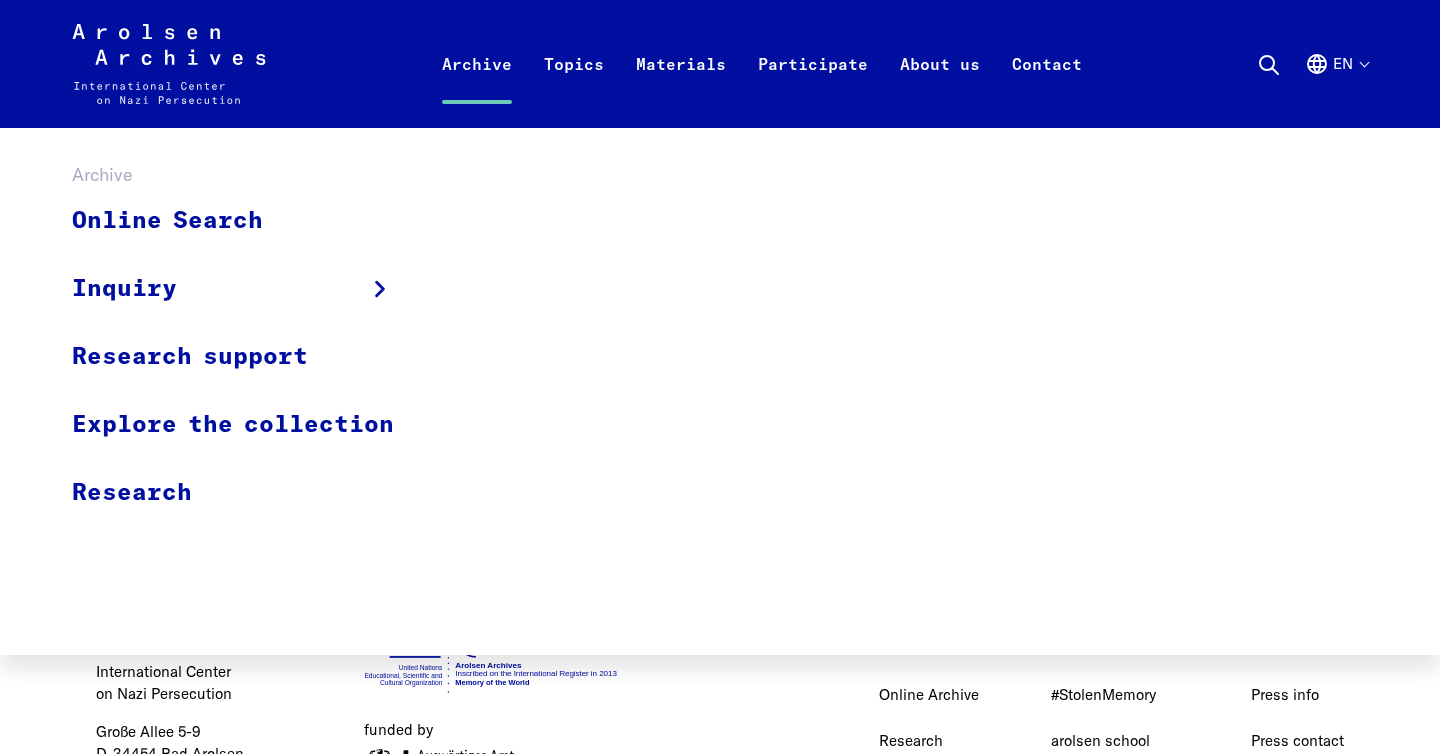 click on "Archive" at bounding box center (477, 88) 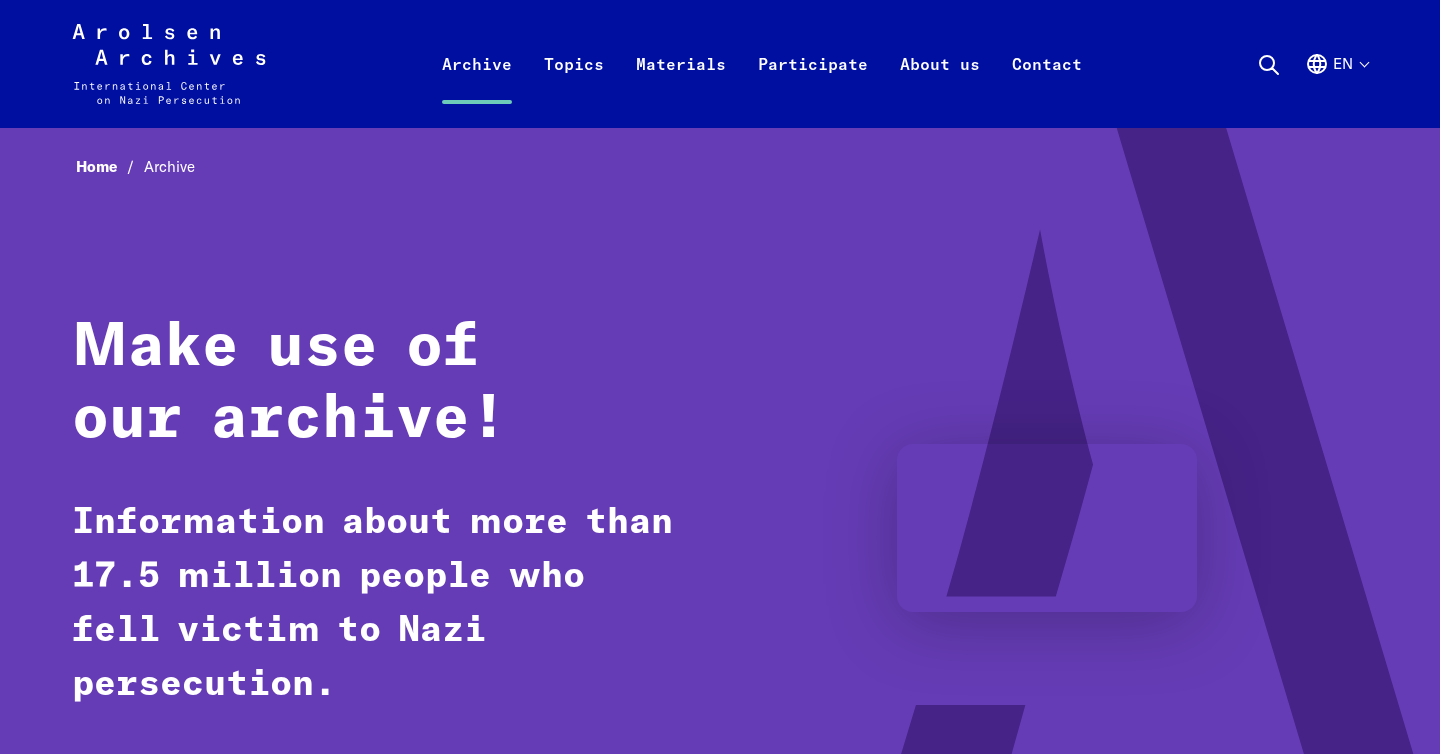 scroll, scrollTop: 0, scrollLeft: 0, axis: both 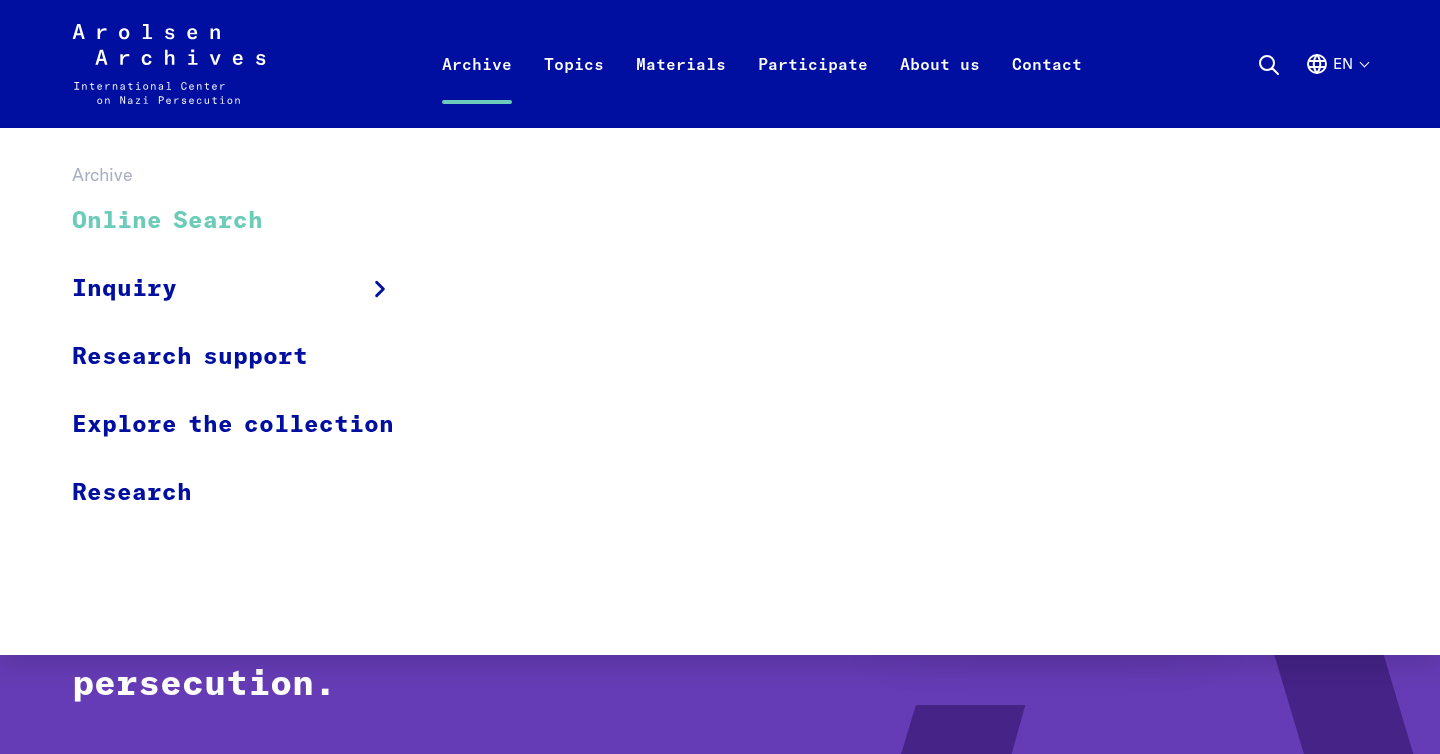 click on "Online Search" at bounding box center [246, 221] 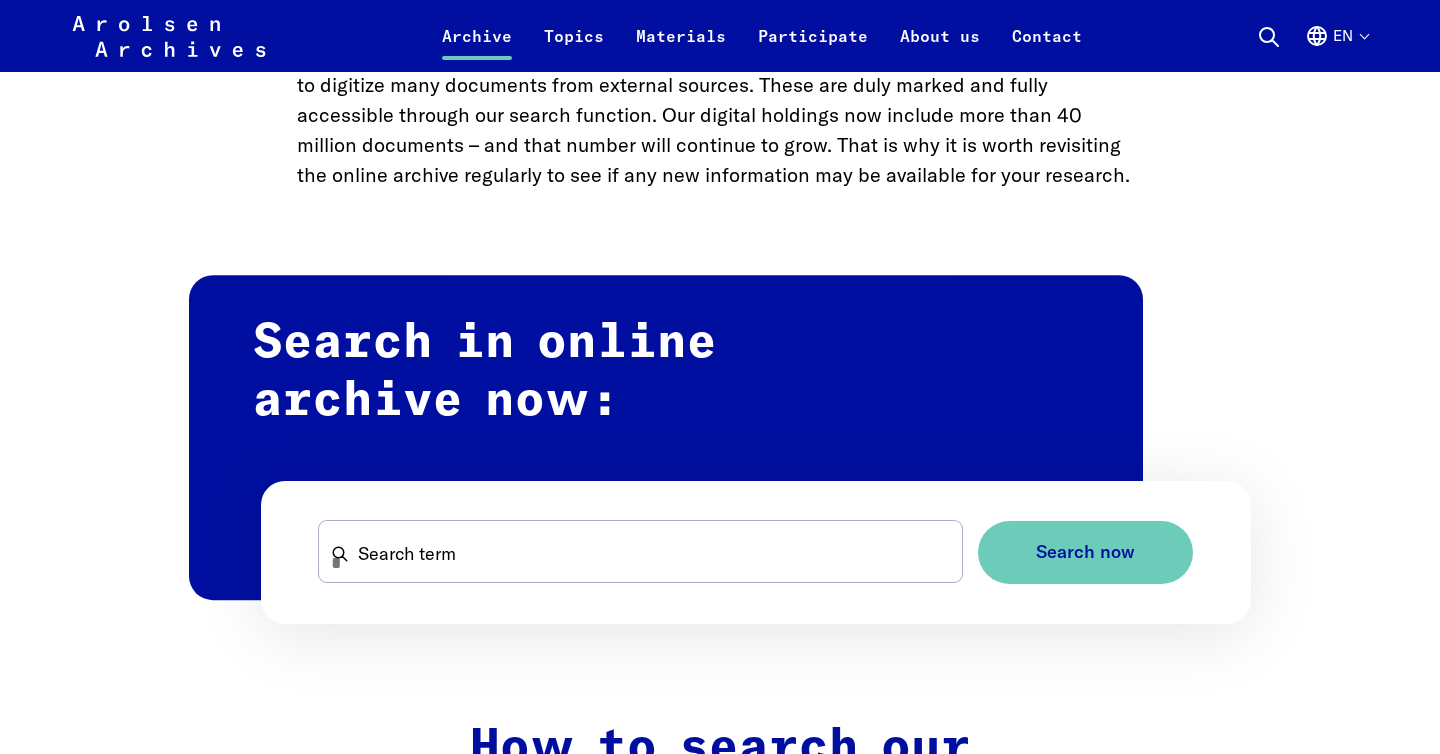 scroll, scrollTop: 1017, scrollLeft: 0, axis: vertical 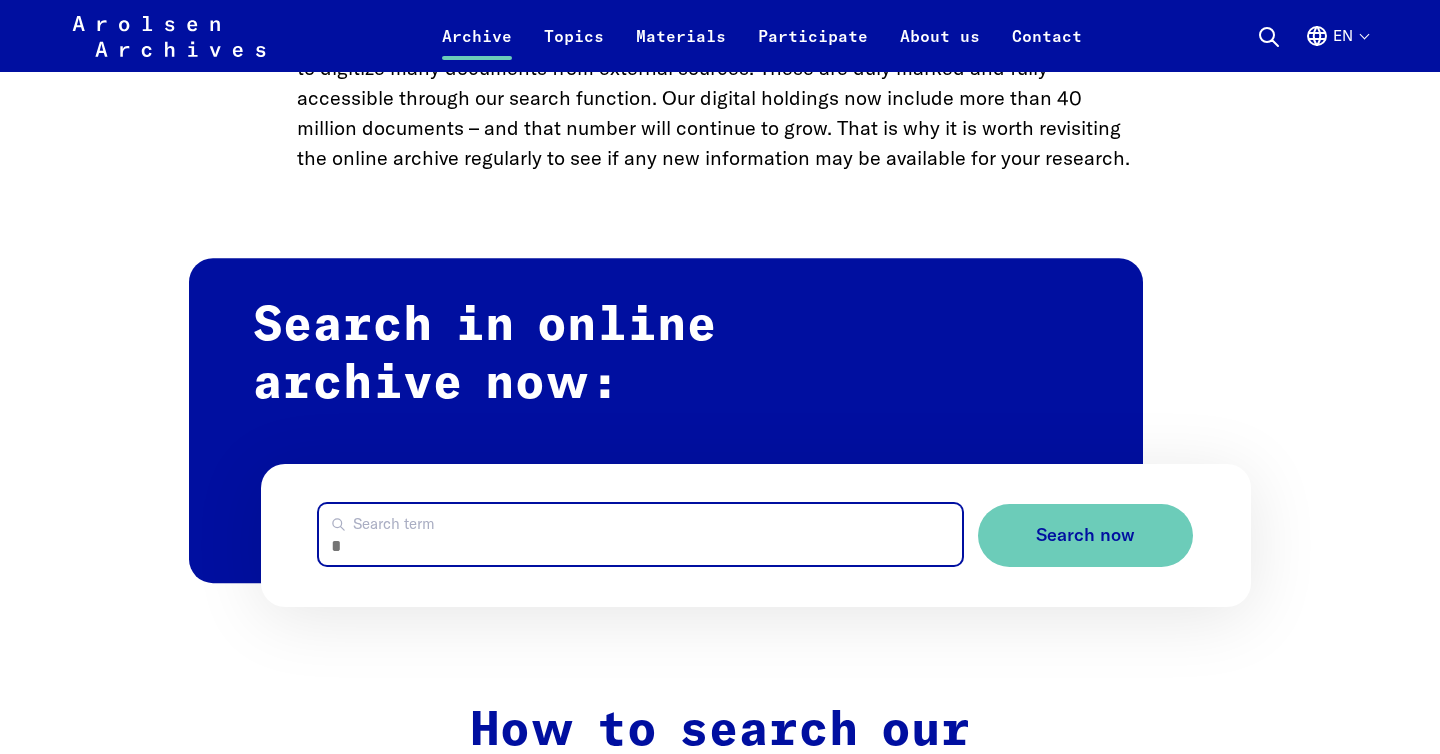 click on "Search term" at bounding box center [641, 534] 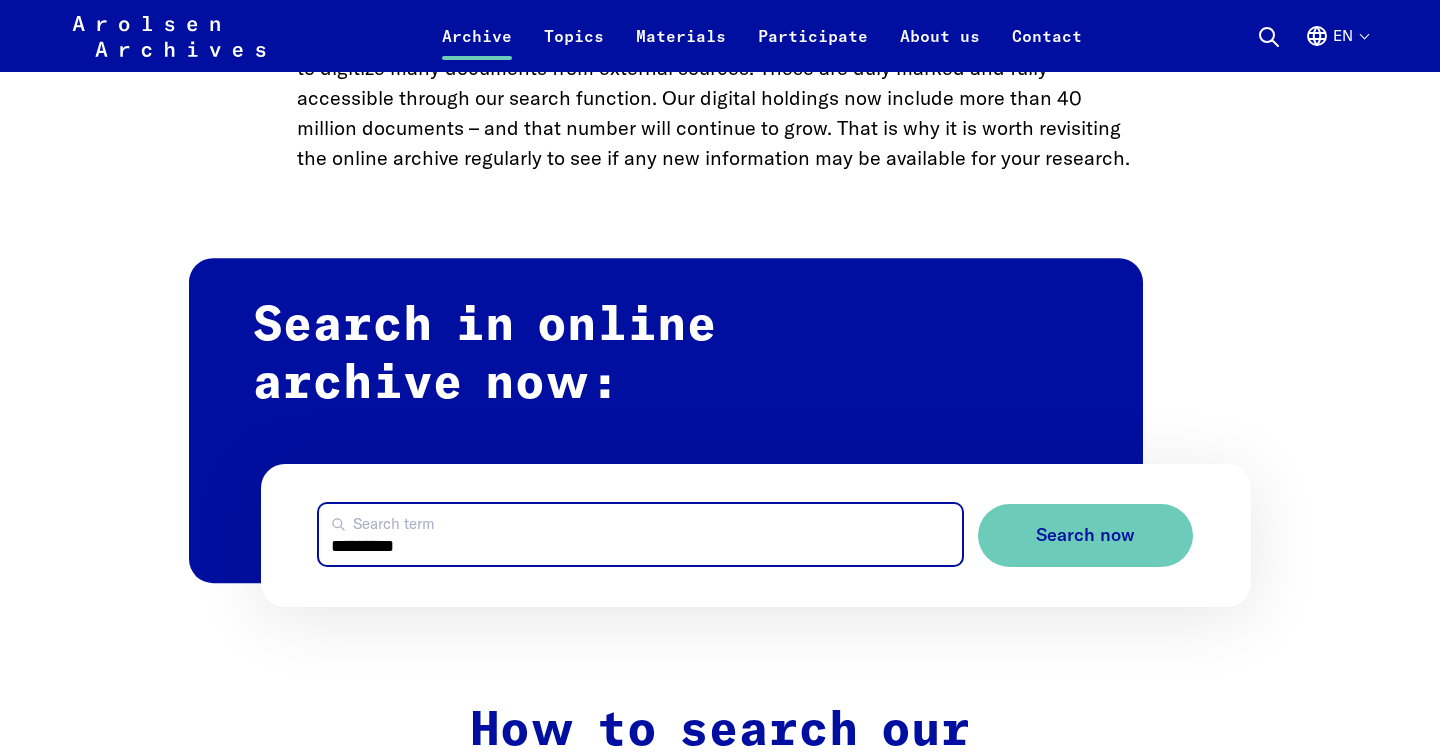 type on "*********" 